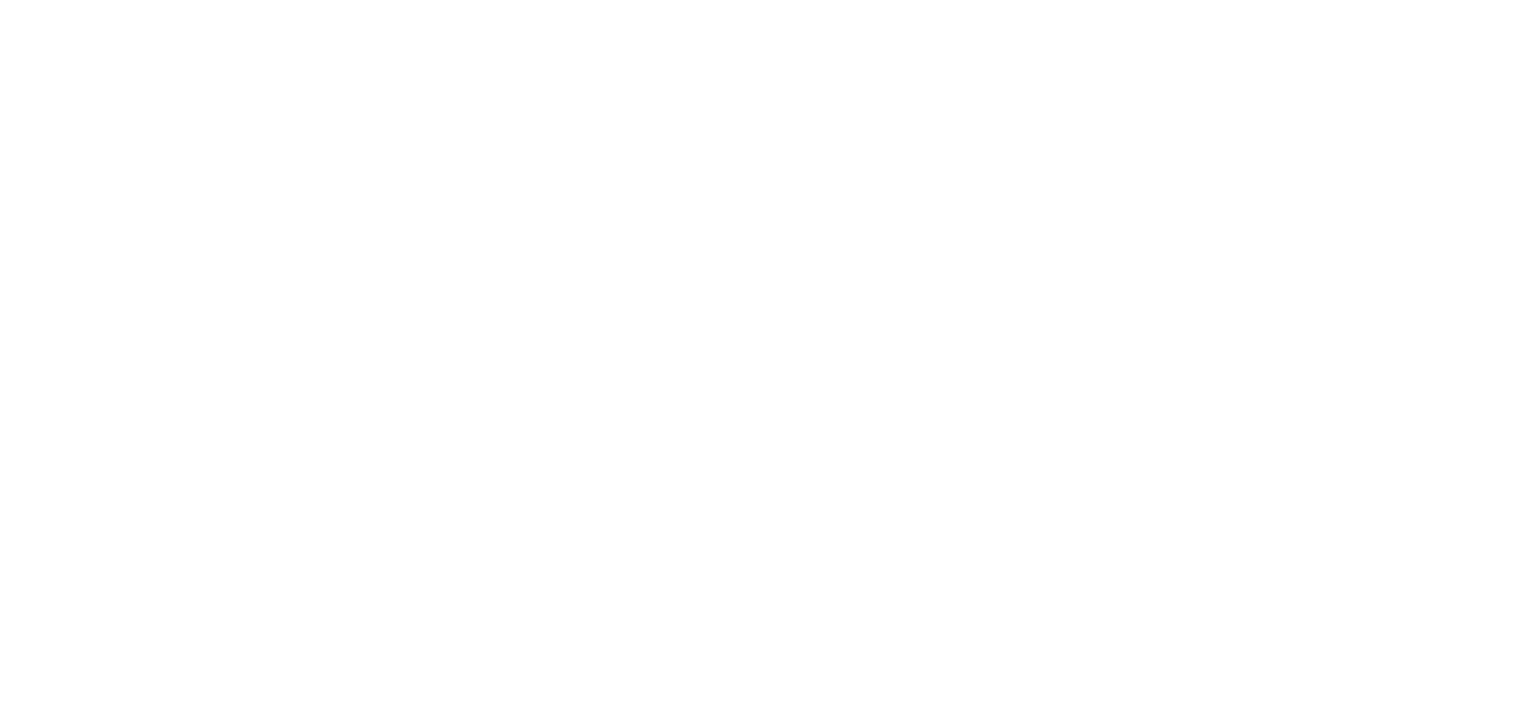 scroll, scrollTop: 0, scrollLeft: 0, axis: both 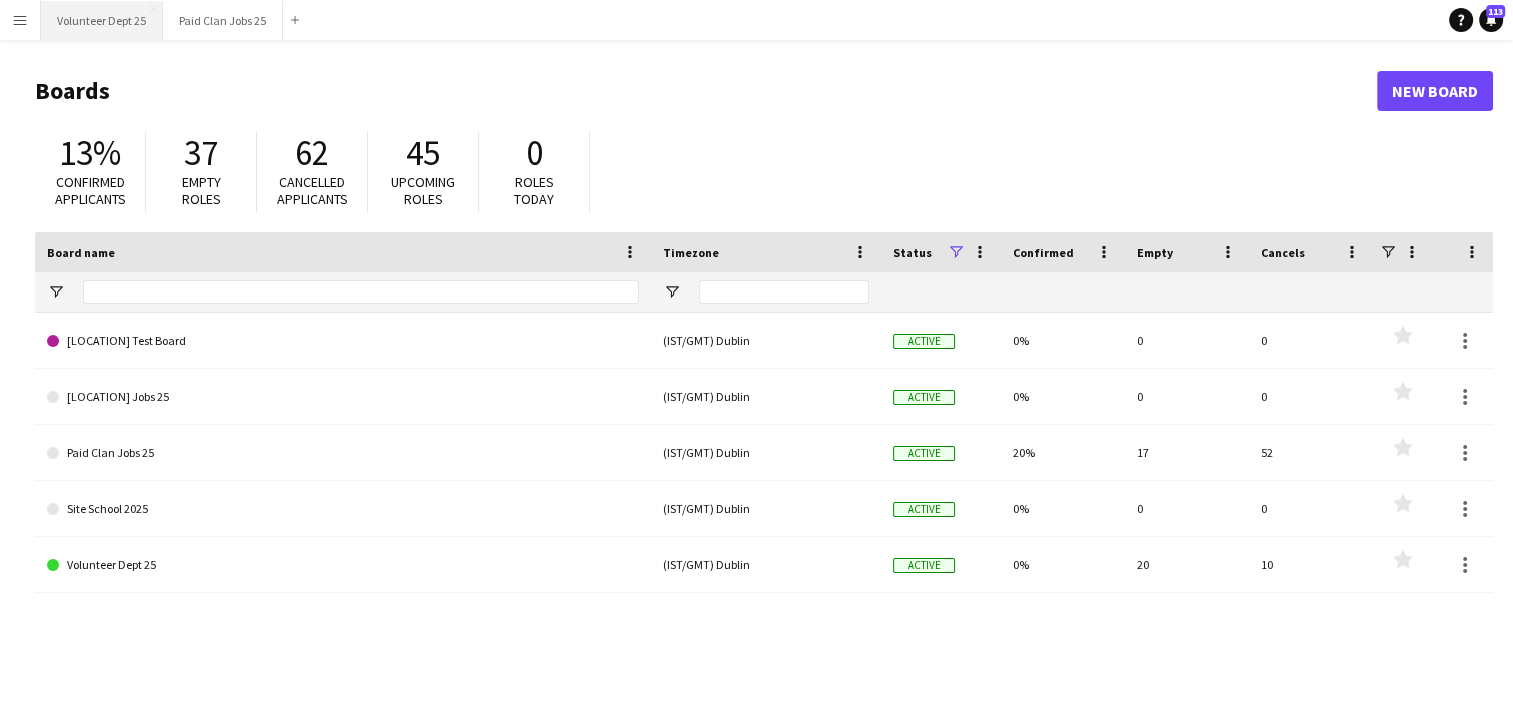 click on "Volunteer Dept 25
Close" at bounding box center [102, 20] 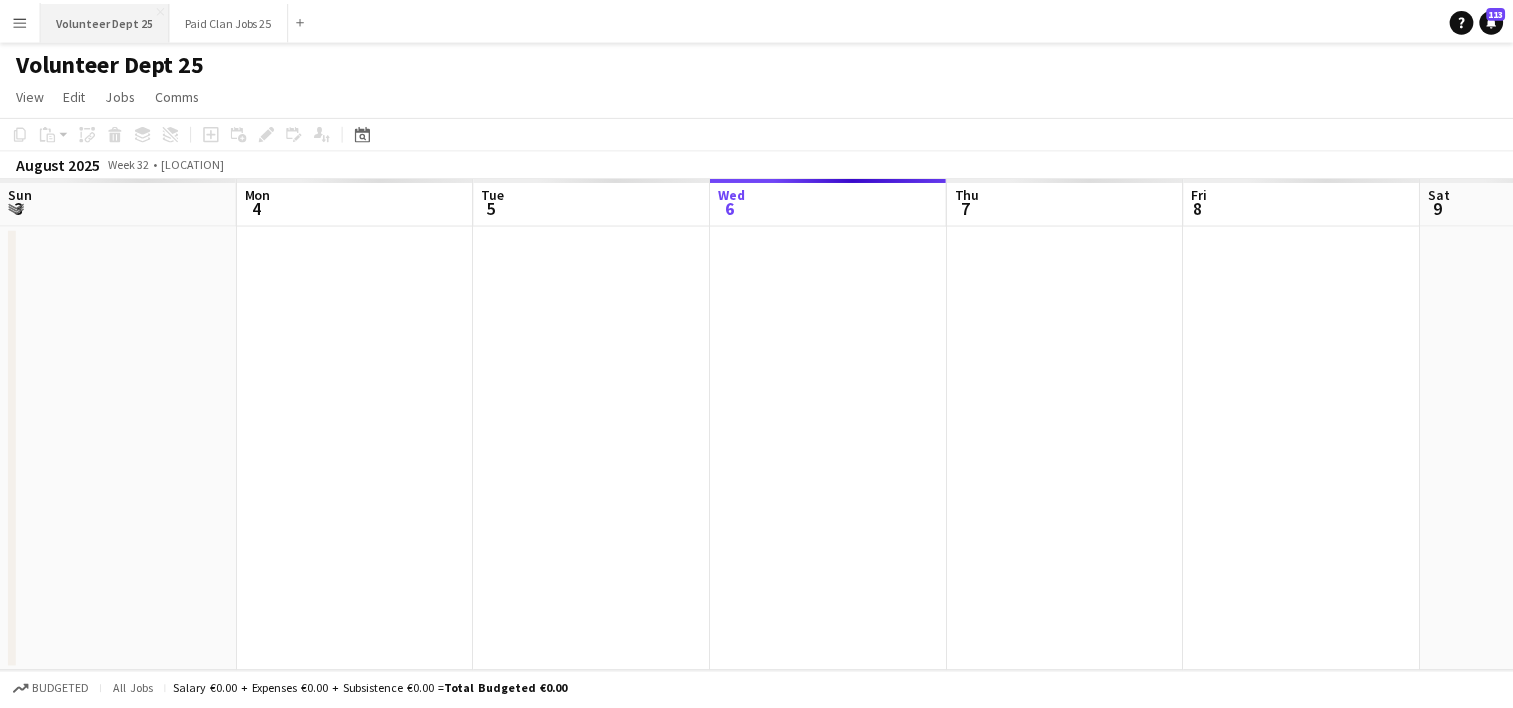 scroll, scrollTop: 0, scrollLeft: 478, axis: horizontal 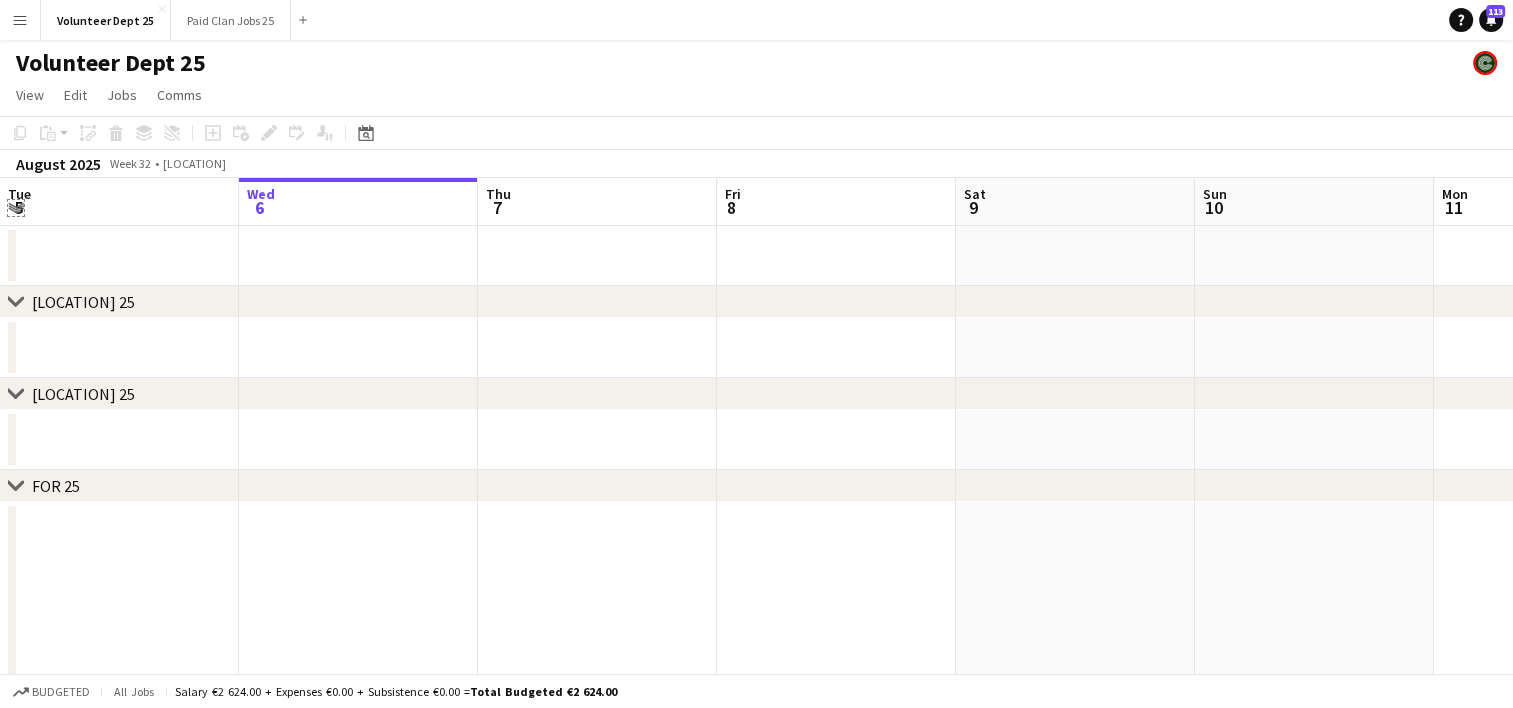 click on "Expand/collapse" 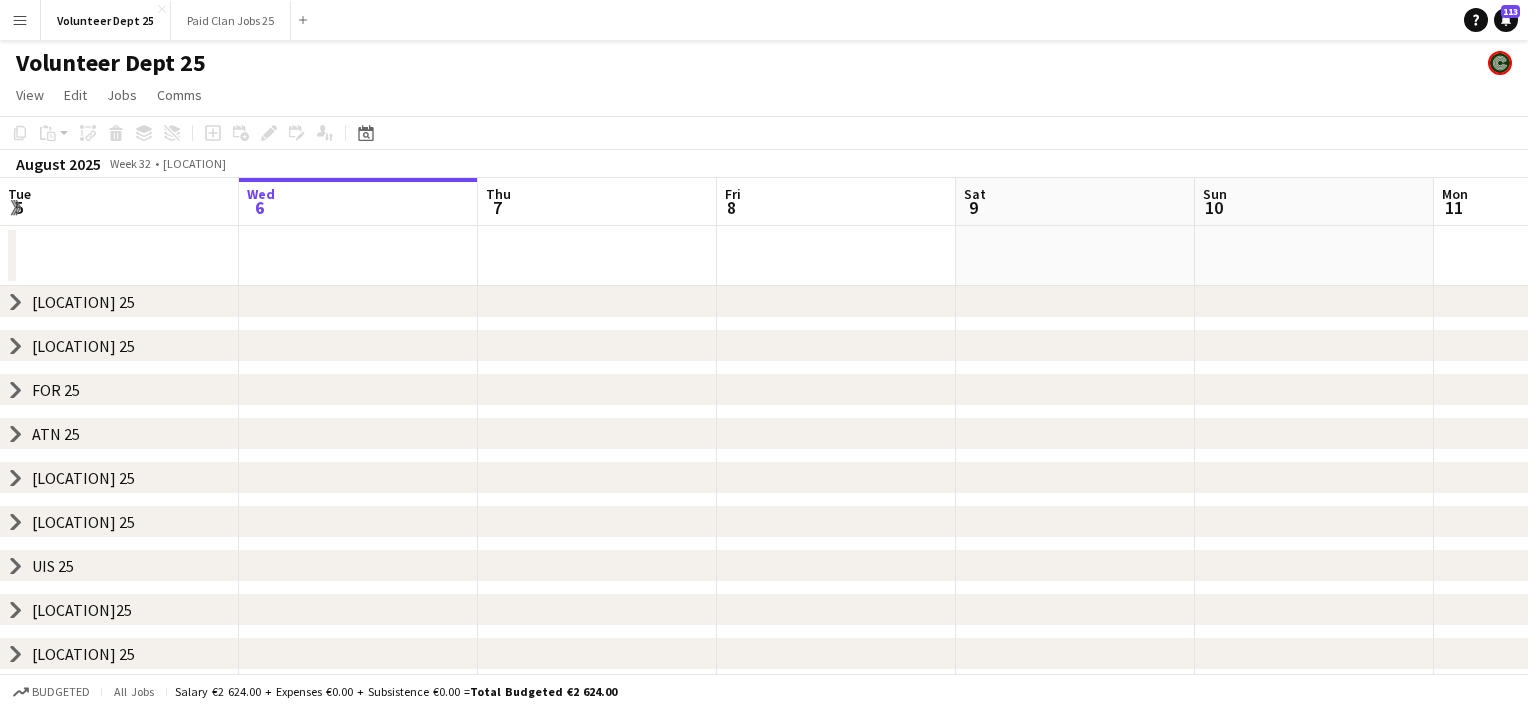 click on "chevron-right" 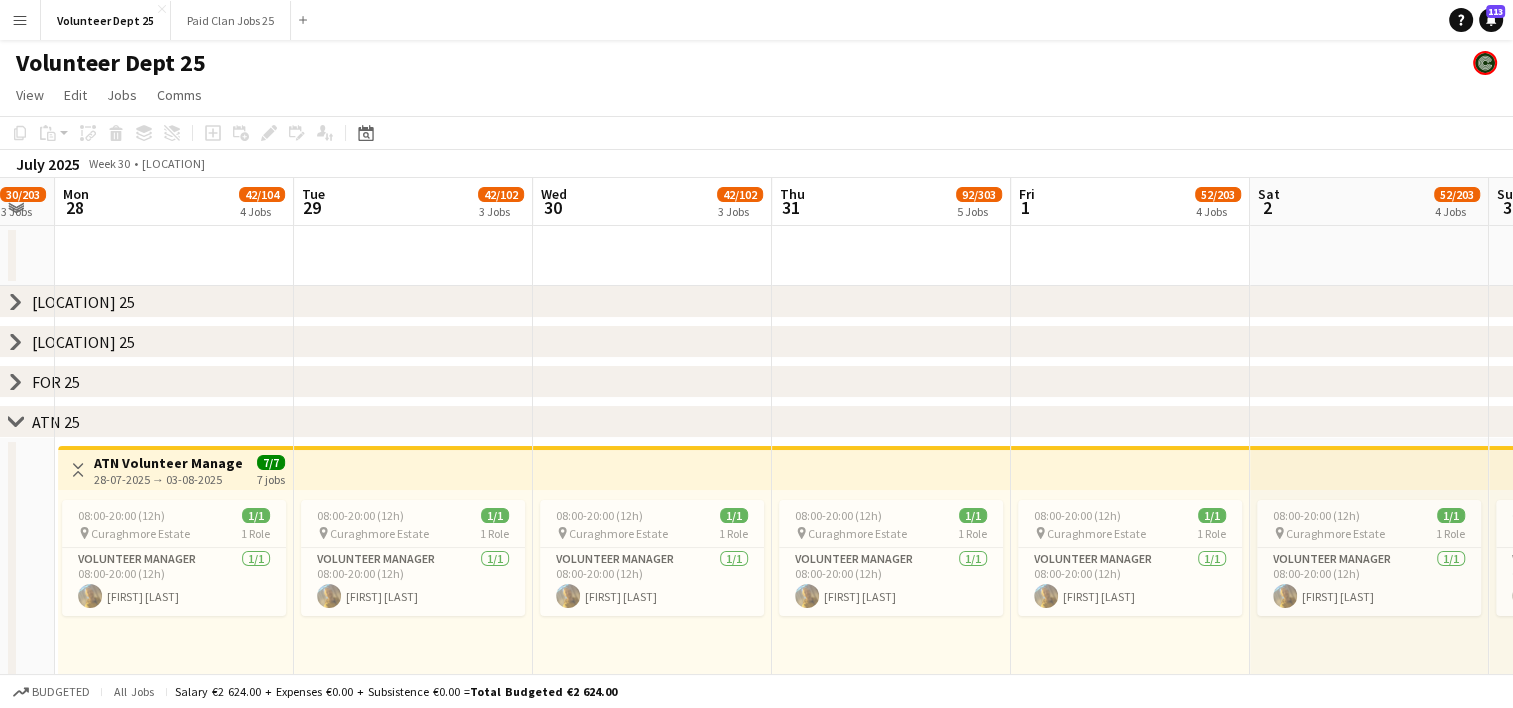 scroll, scrollTop: 0, scrollLeft: 717, axis: horizontal 